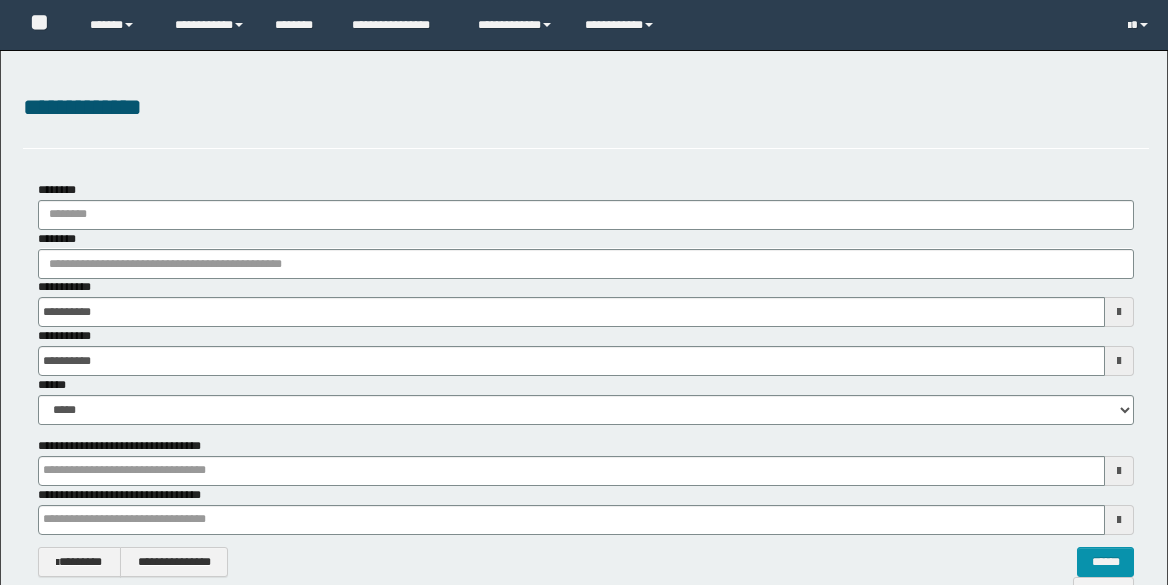scroll, scrollTop: 0, scrollLeft: 0, axis: both 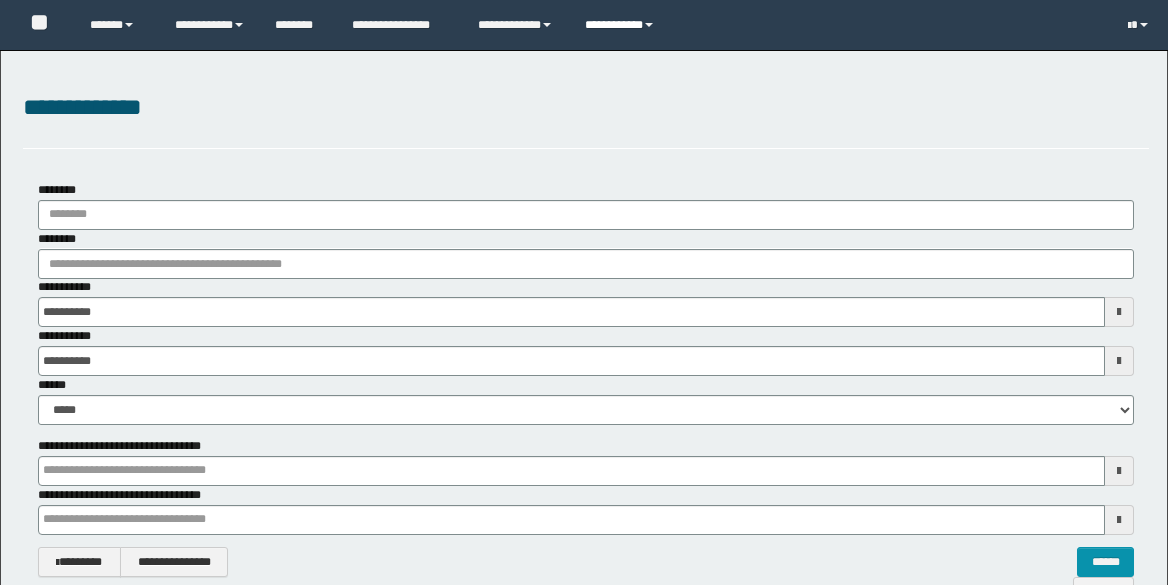 click at bounding box center [649, 25] 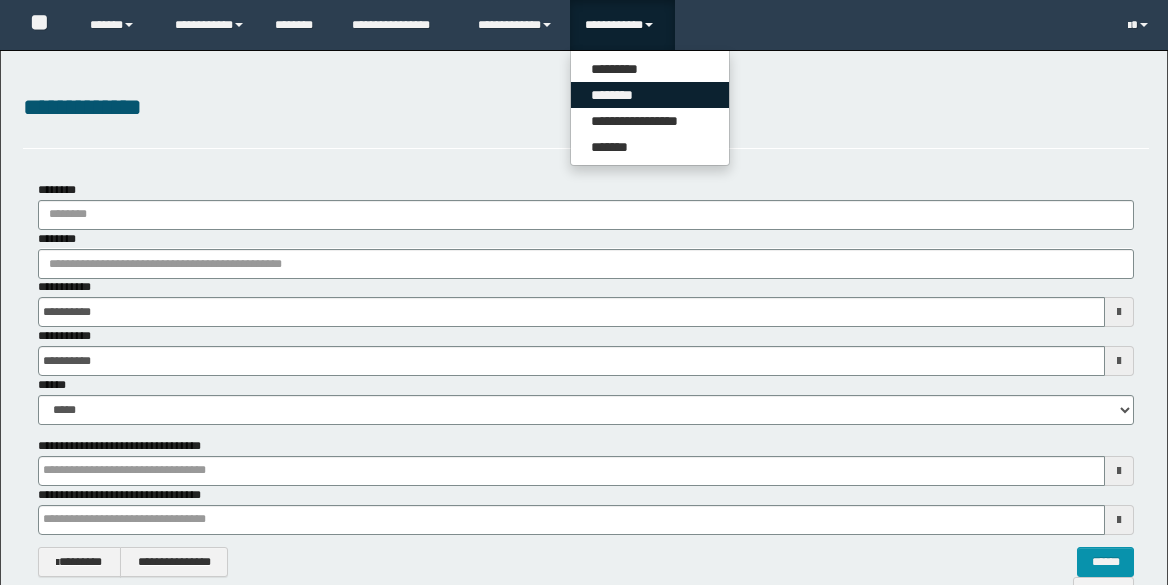 scroll, scrollTop: 0, scrollLeft: 0, axis: both 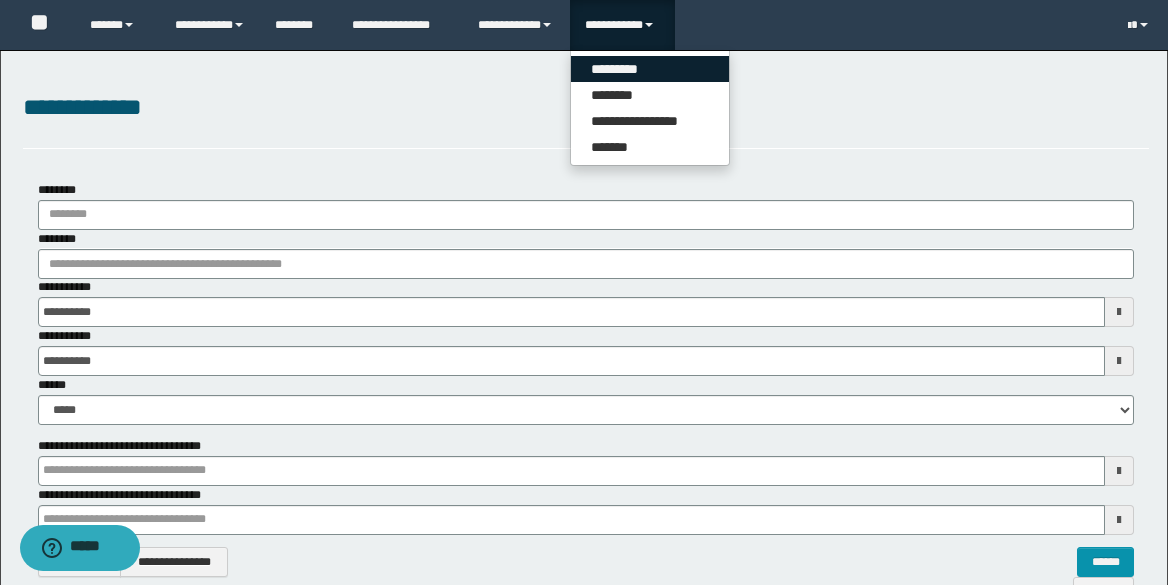 click on "*********" at bounding box center [650, 69] 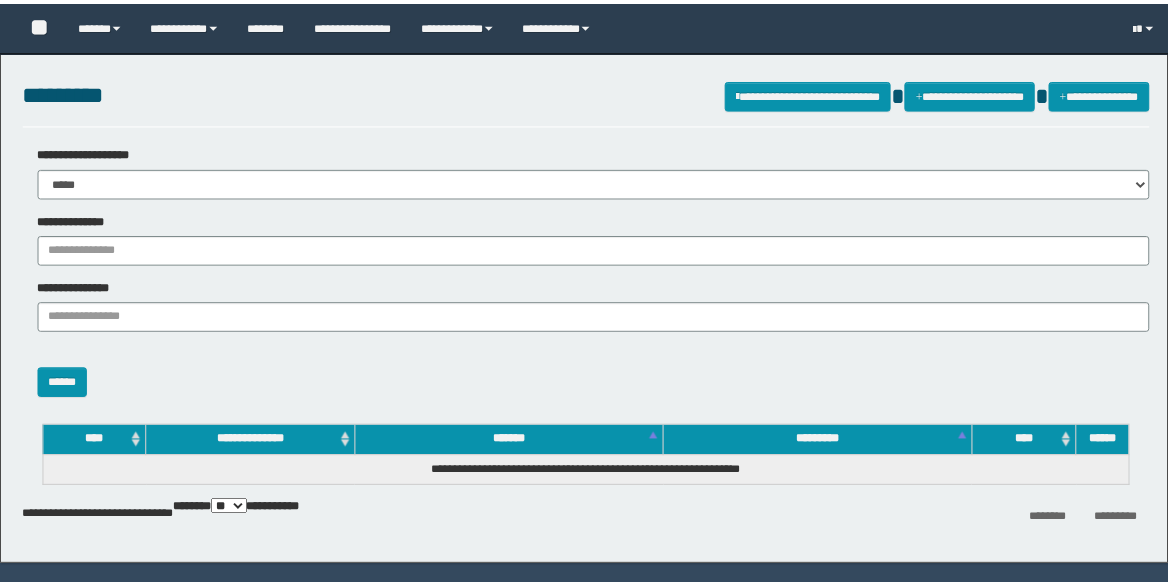 scroll, scrollTop: 0, scrollLeft: 0, axis: both 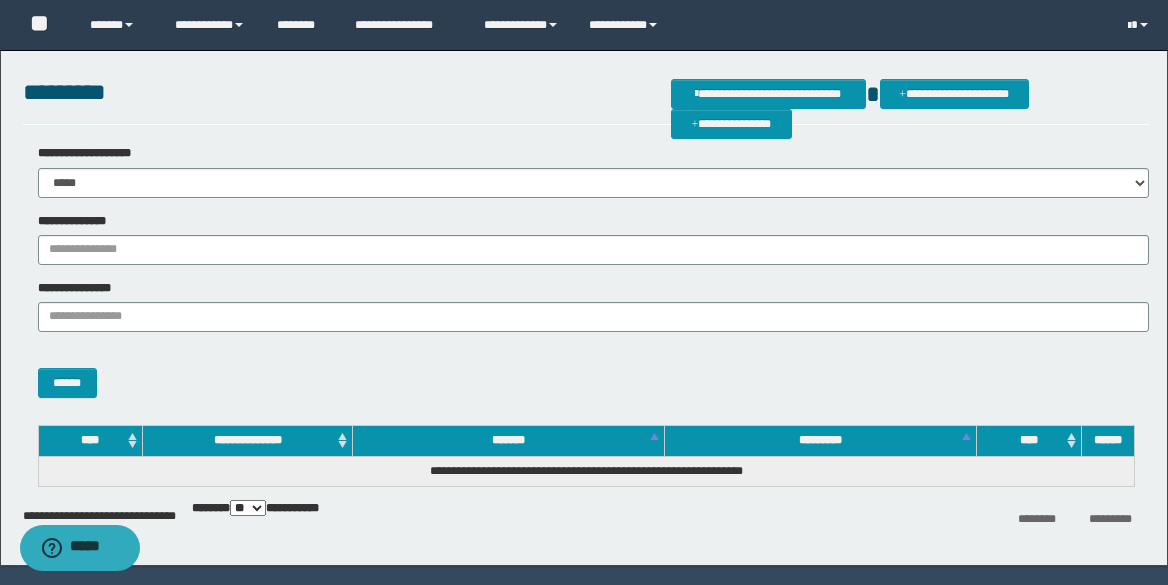 click on "**********" at bounding box center [91, 153] 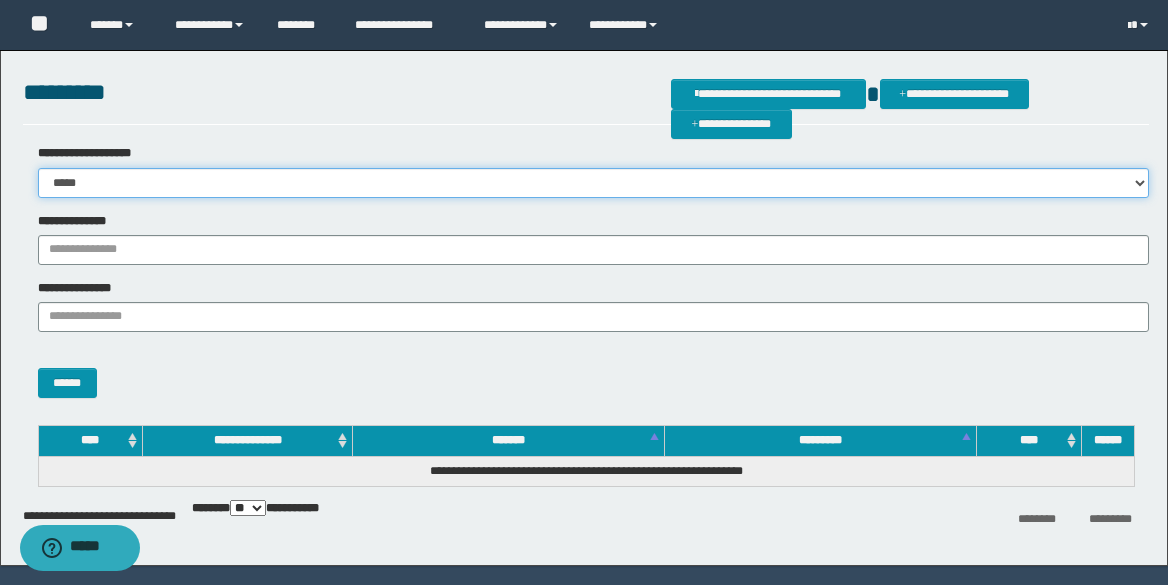 click on "**********" at bounding box center [593, 183] 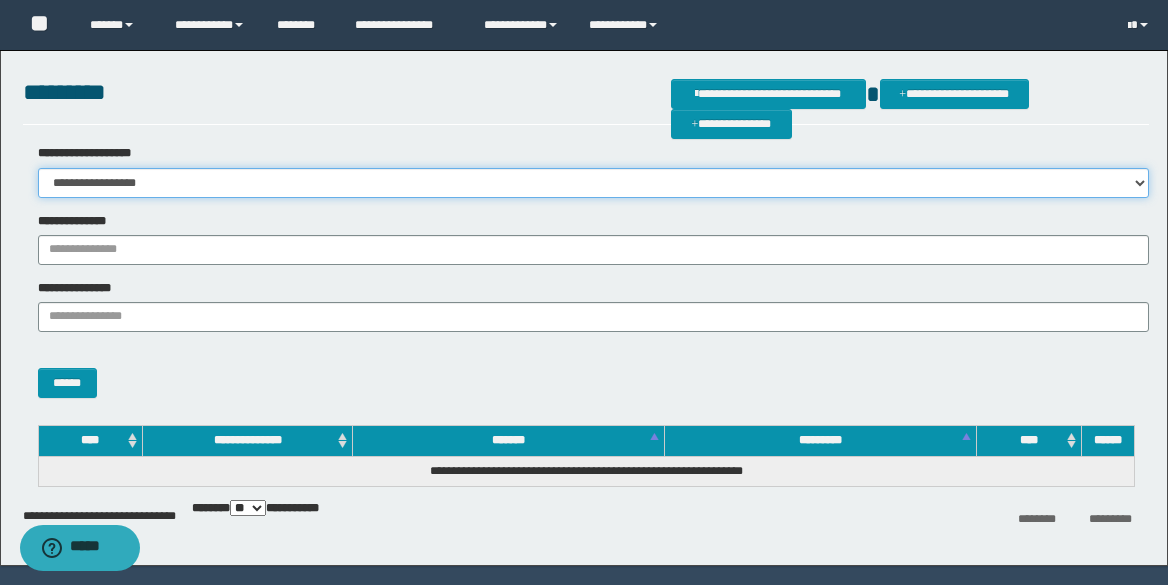 click on "**********" at bounding box center [593, 183] 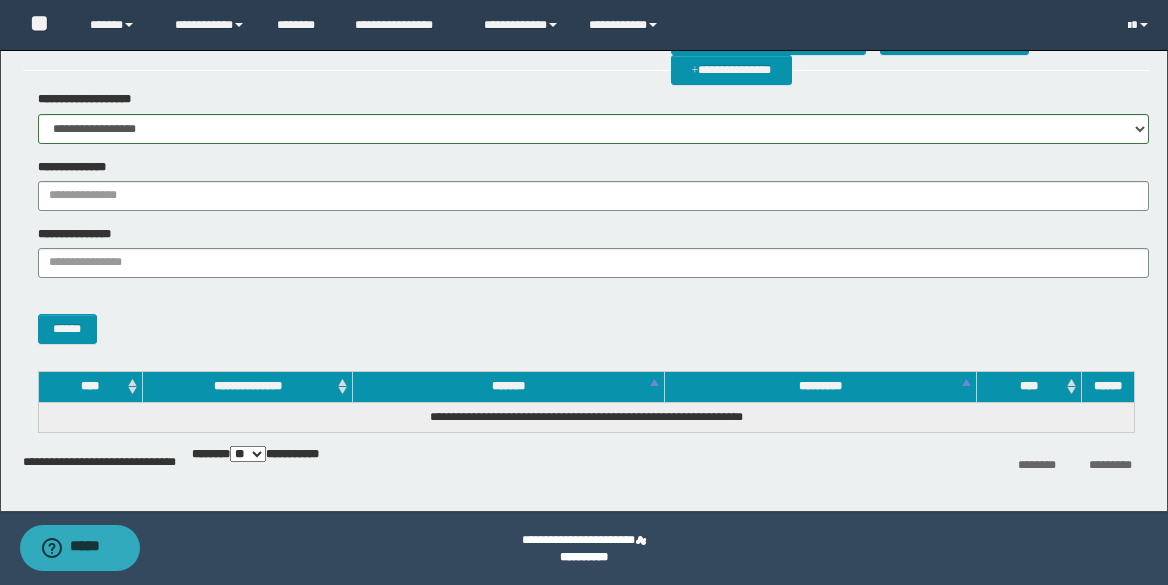 scroll, scrollTop: 55, scrollLeft: 0, axis: vertical 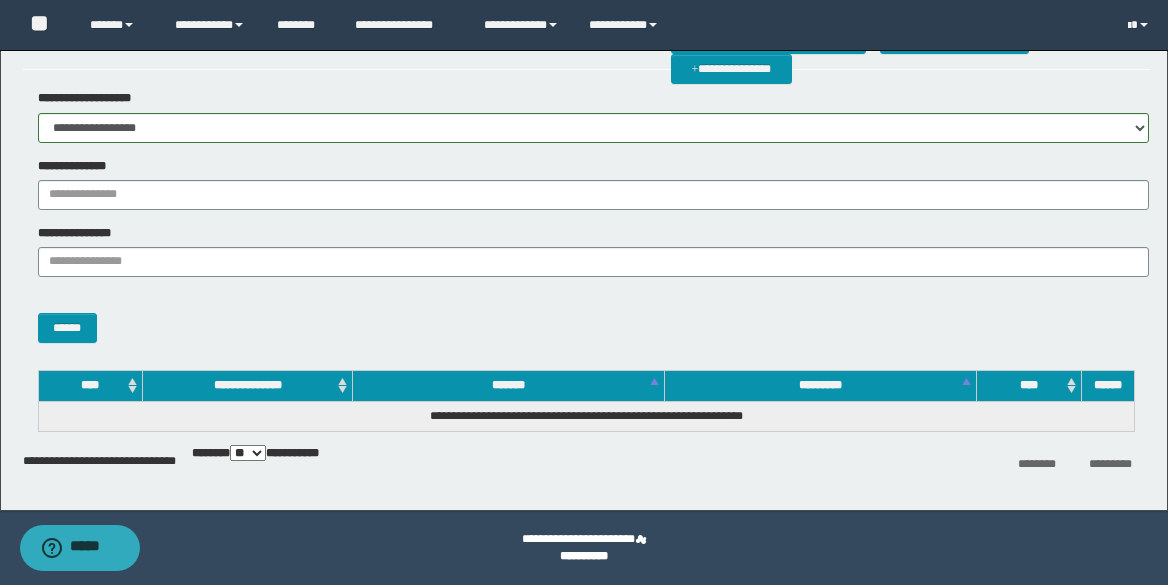 click on "**********" at bounding box center [584, 248] 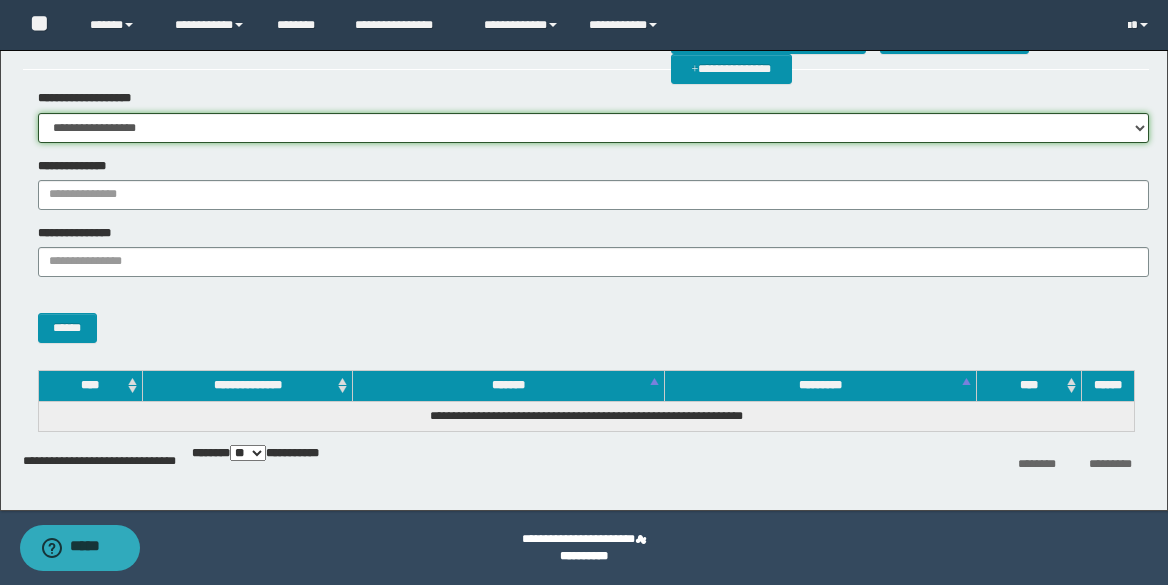 drag, startPoint x: 161, startPoint y: 124, endPoint x: 165, endPoint y: 137, distance: 13.601471 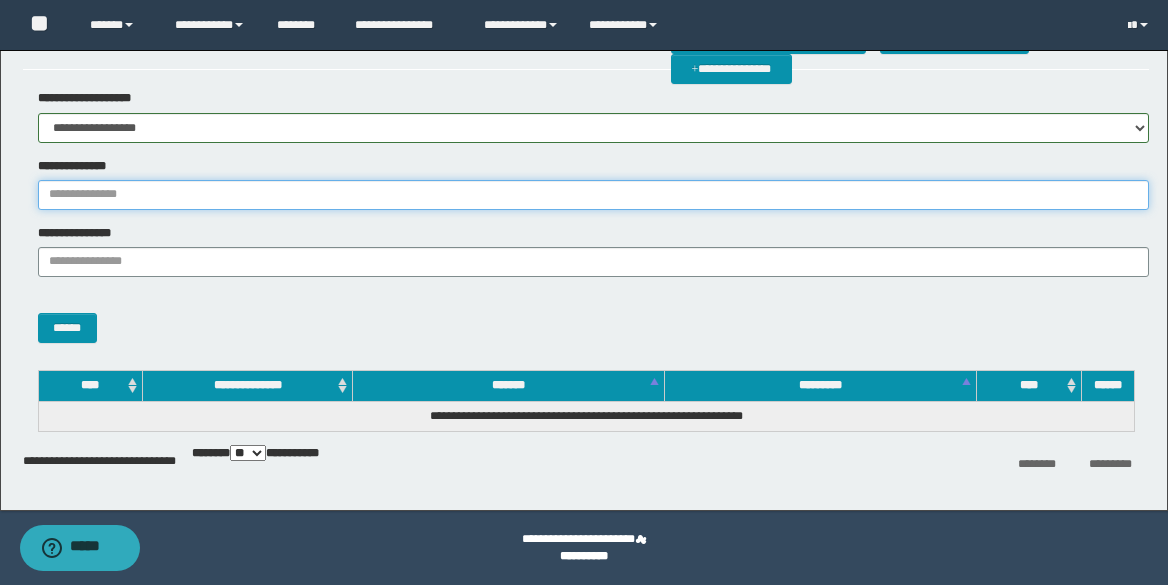 click on "**********" at bounding box center [593, 195] 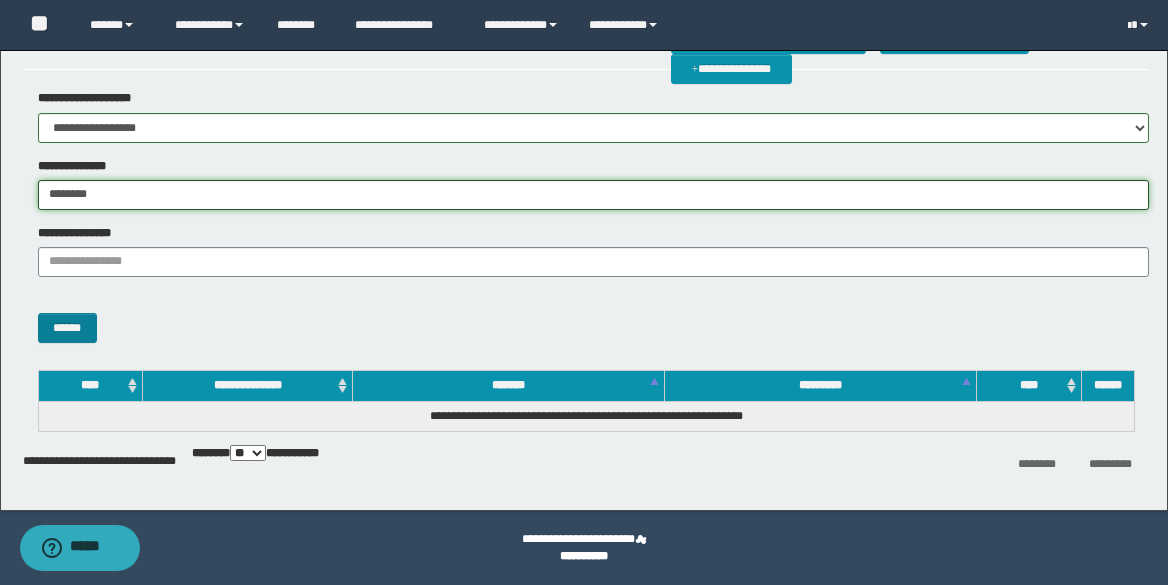 type on "********" 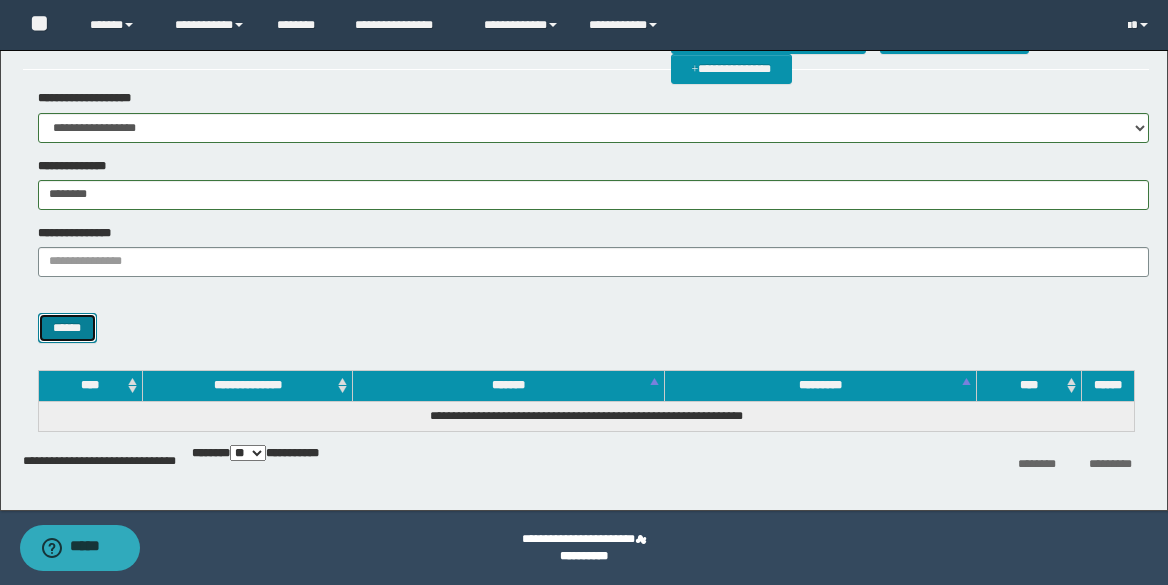 click on "******" at bounding box center (67, 328) 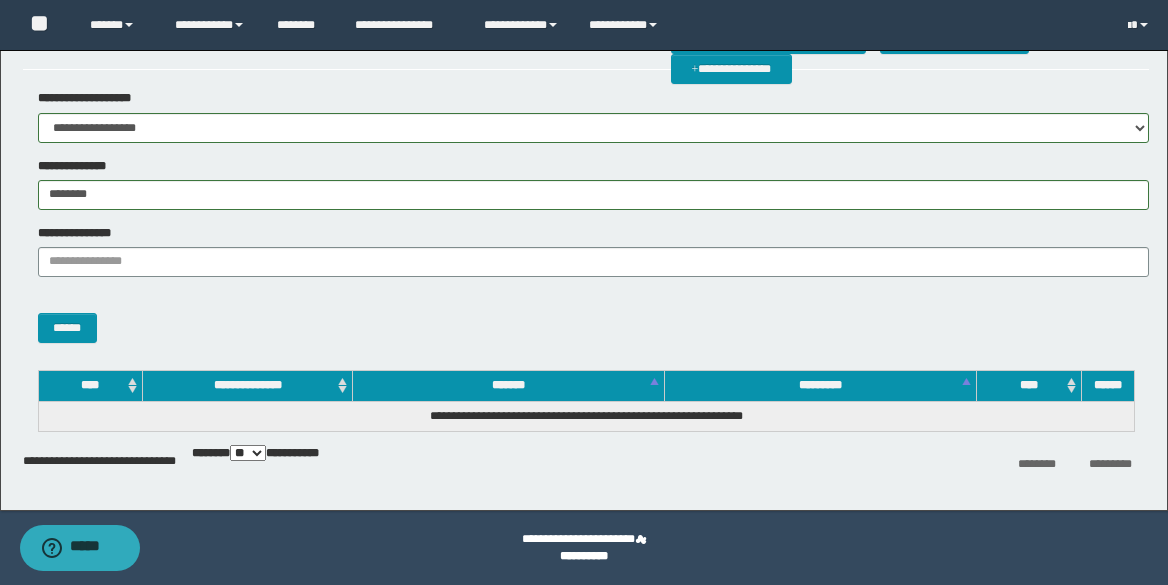 click on "******" at bounding box center [586, 318] 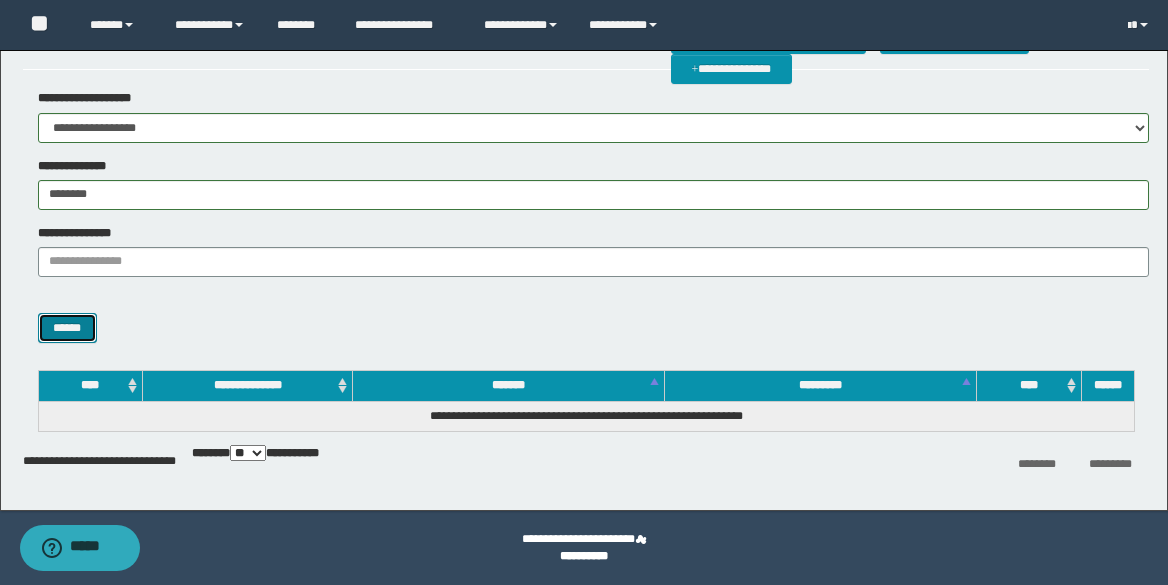 click on "******" at bounding box center [67, 328] 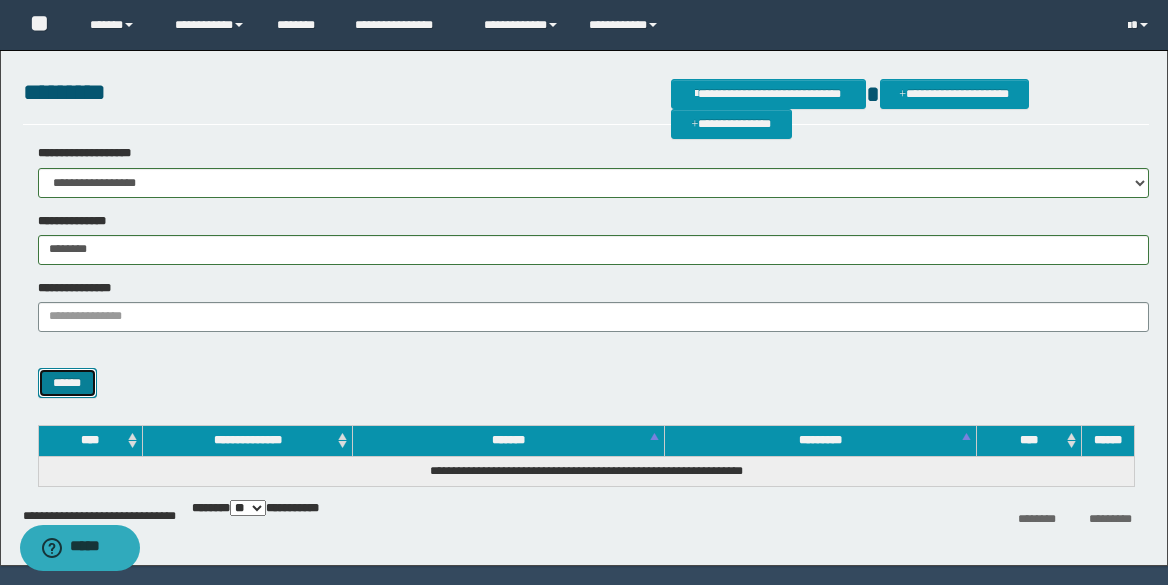 scroll, scrollTop: 55, scrollLeft: 0, axis: vertical 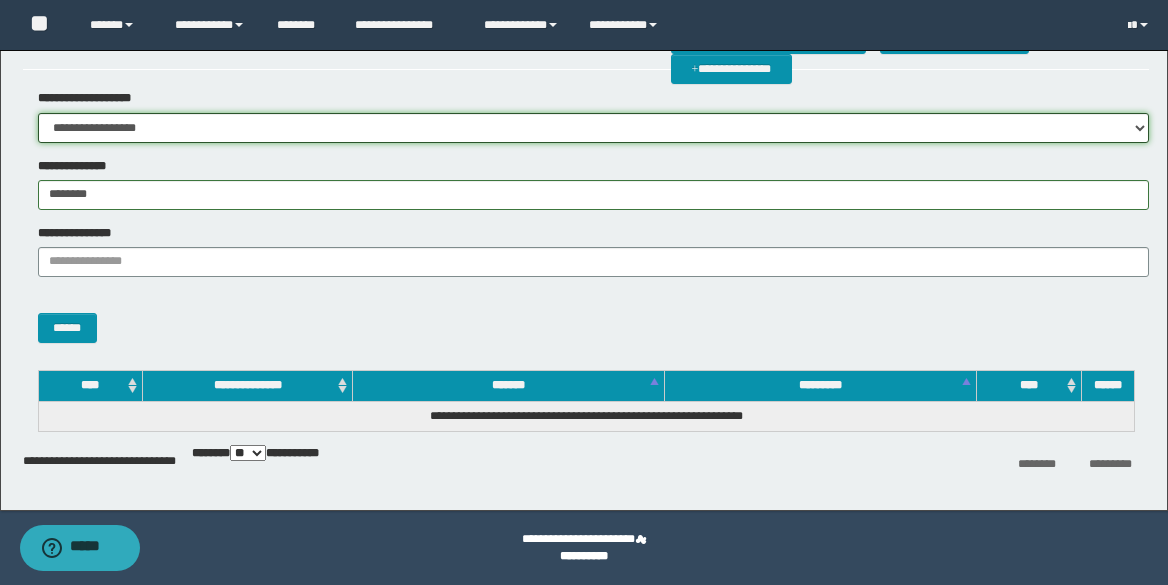 click on "**********" at bounding box center (593, 128) 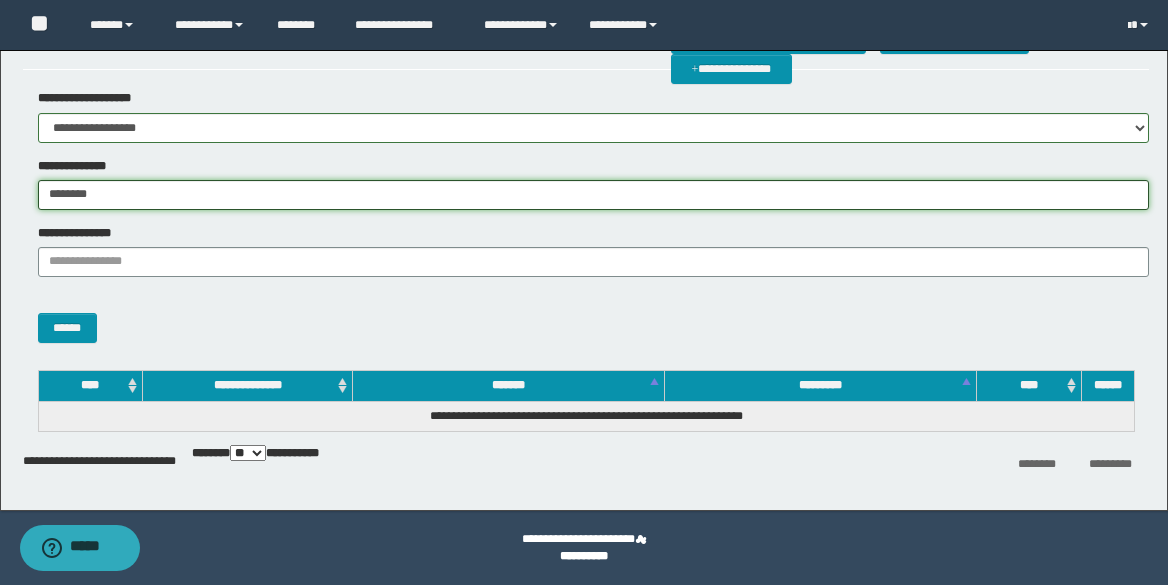 drag, startPoint x: 139, startPoint y: 187, endPoint x: -338, endPoint y: 240, distance: 479.93542 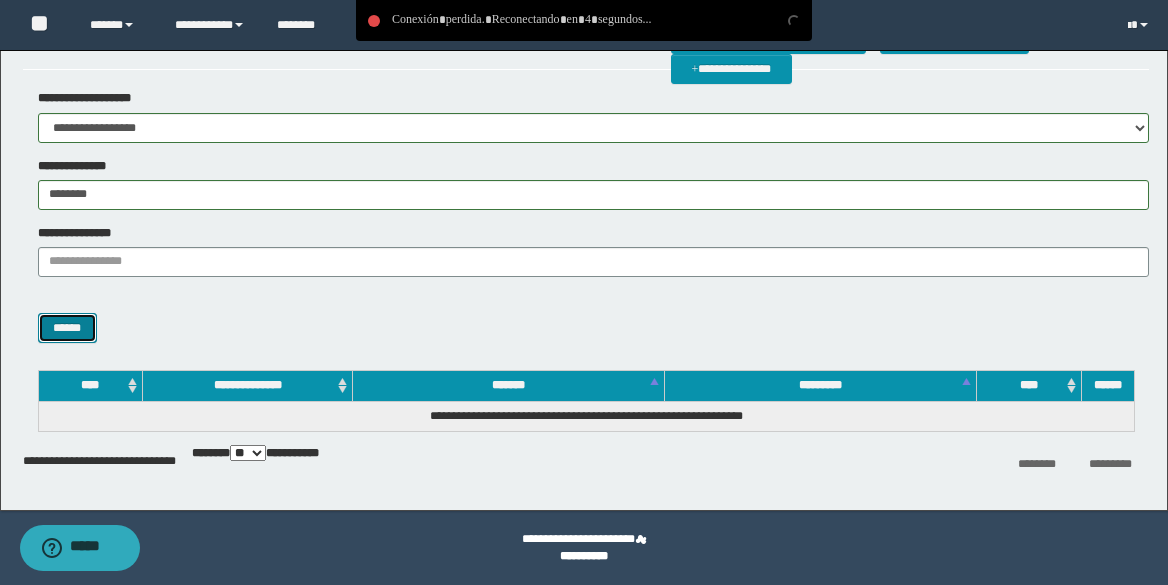 click on "******" at bounding box center (67, 328) 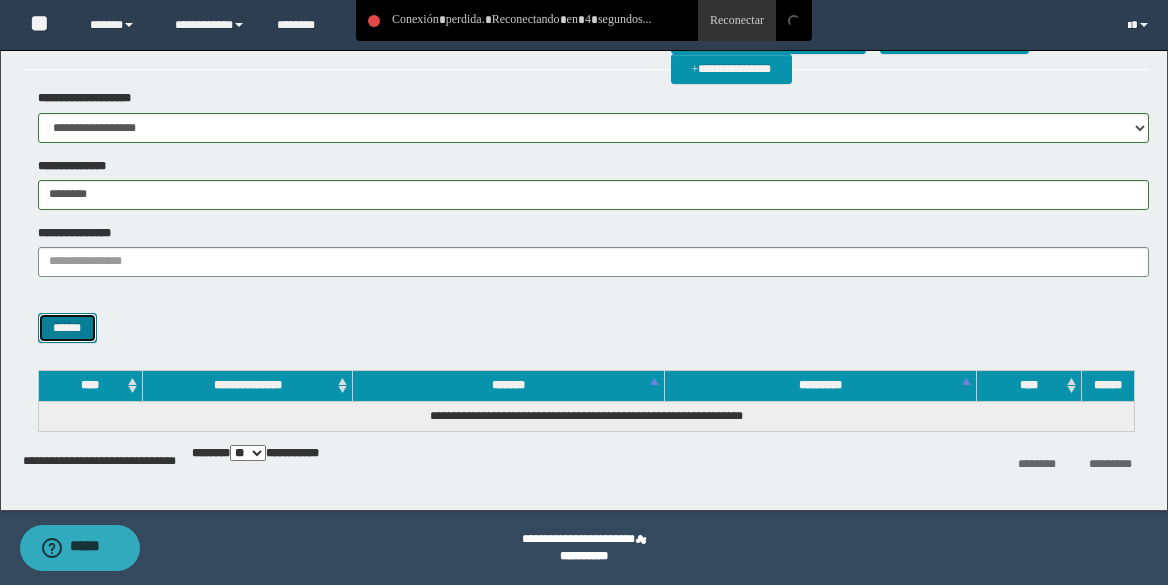 click on "******" at bounding box center (67, 328) 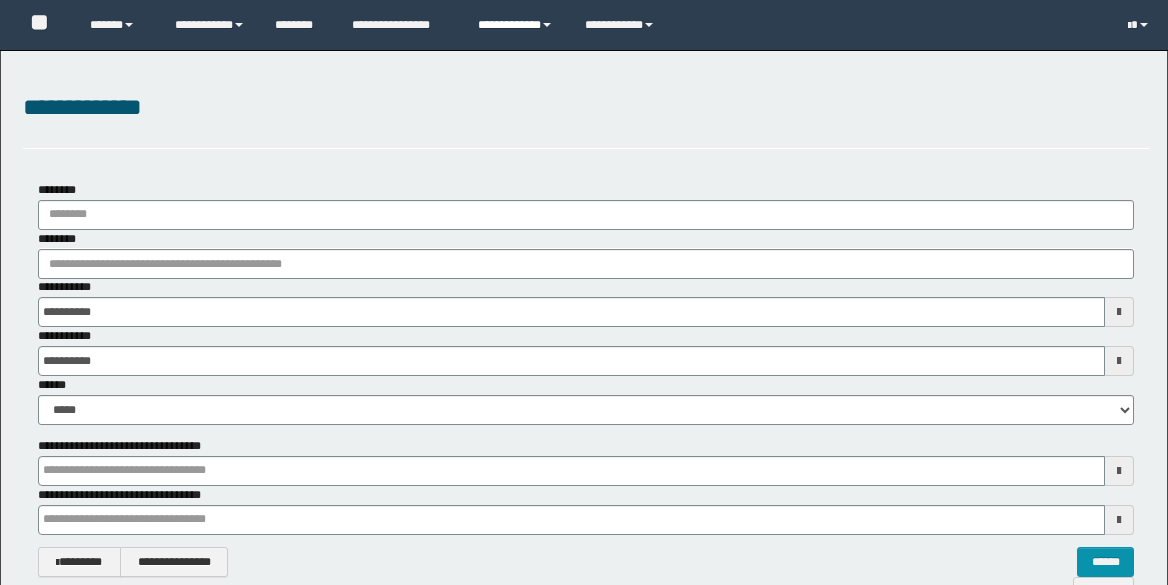 scroll, scrollTop: 0, scrollLeft: 0, axis: both 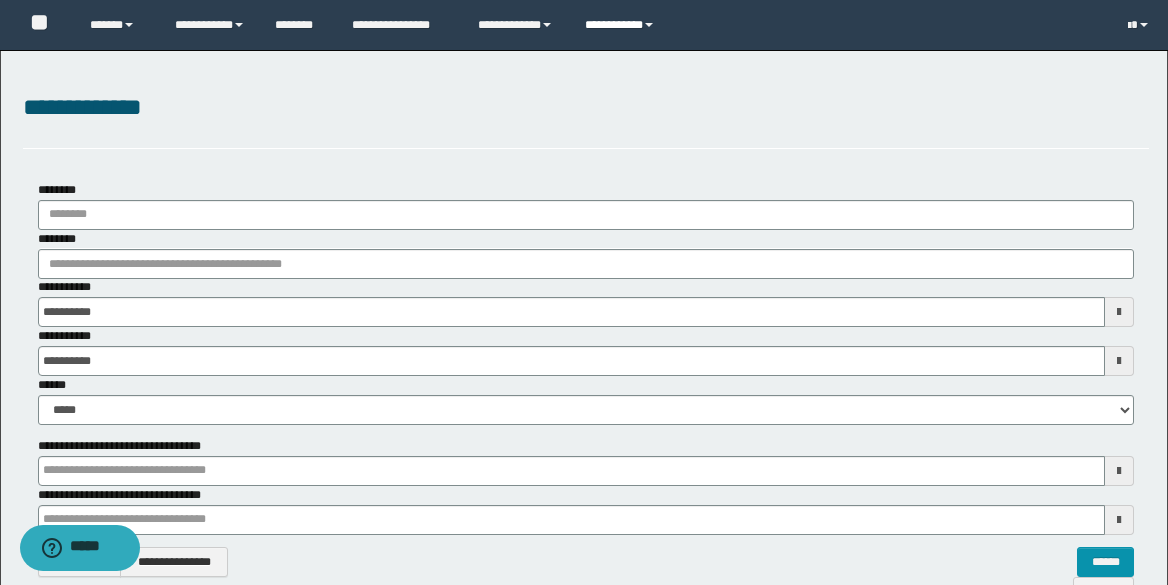 click on "**********" at bounding box center (622, 25) 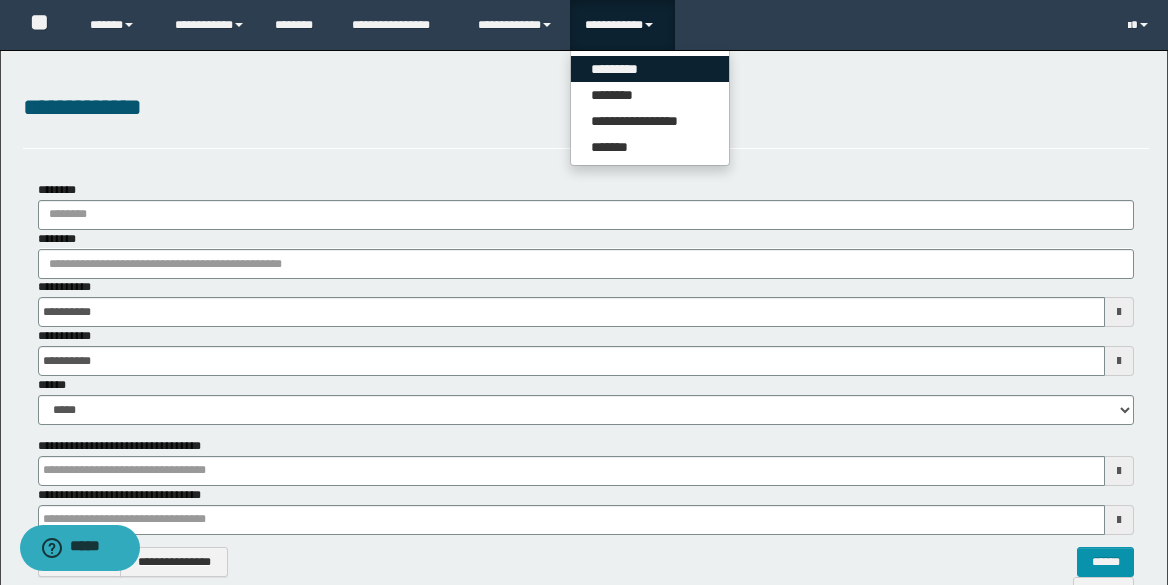 click on "*********" at bounding box center (650, 69) 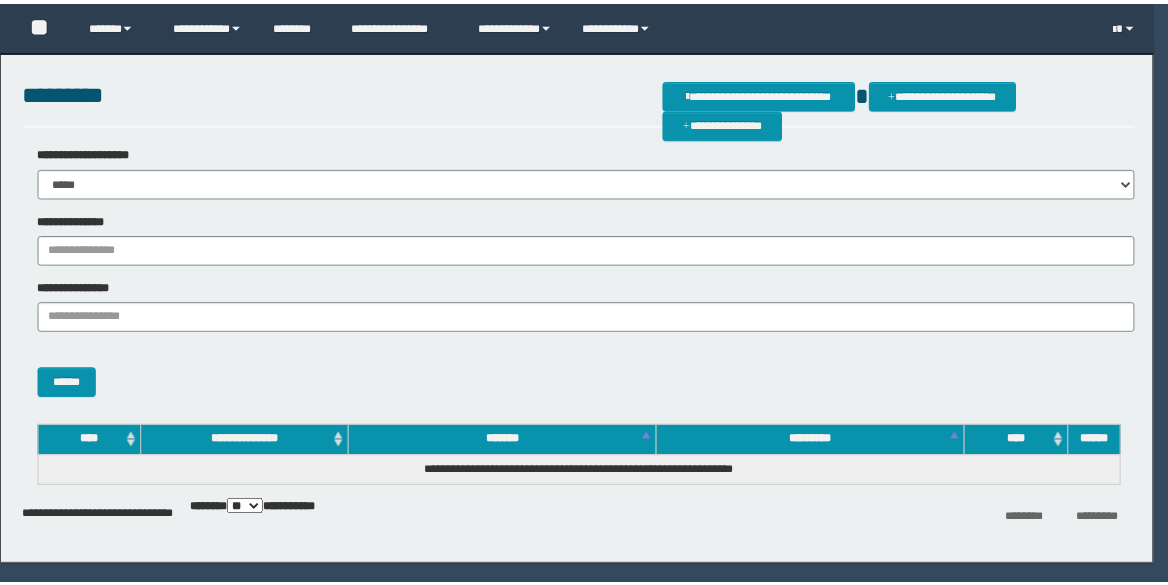 scroll, scrollTop: 0, scrollLeft: 0, axis: both 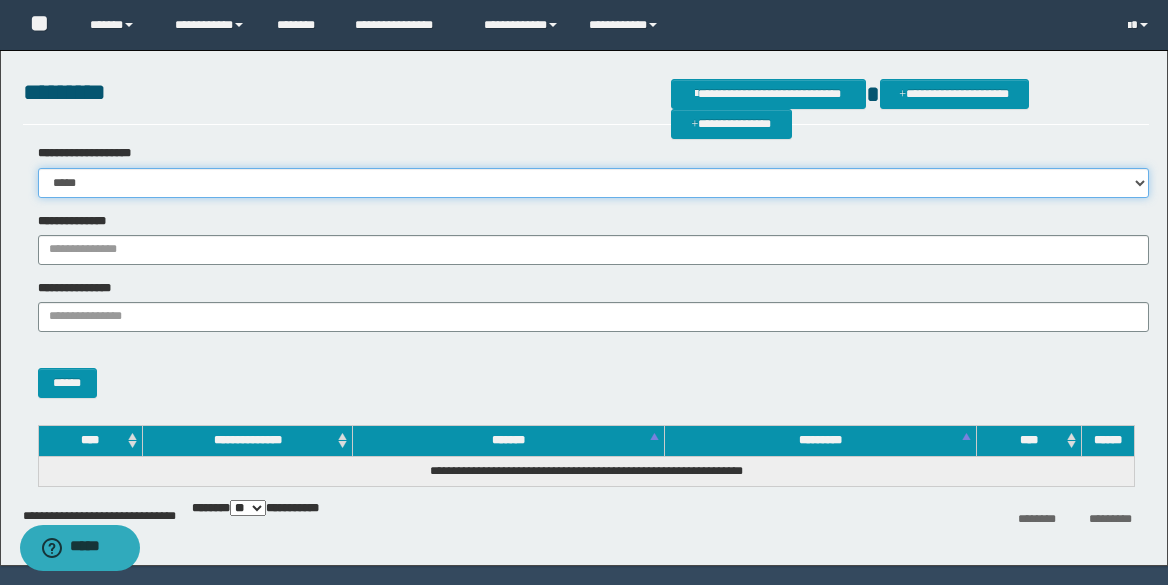 click on "**********" at bounding box center (593, 183) 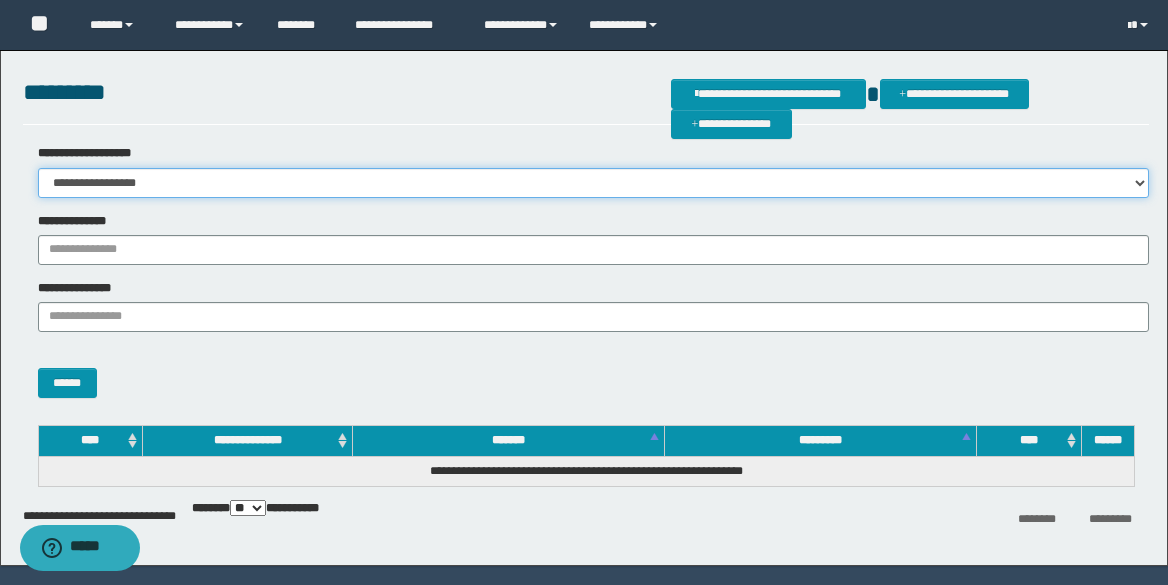 click on "**********" at bounding box center (593, 183) 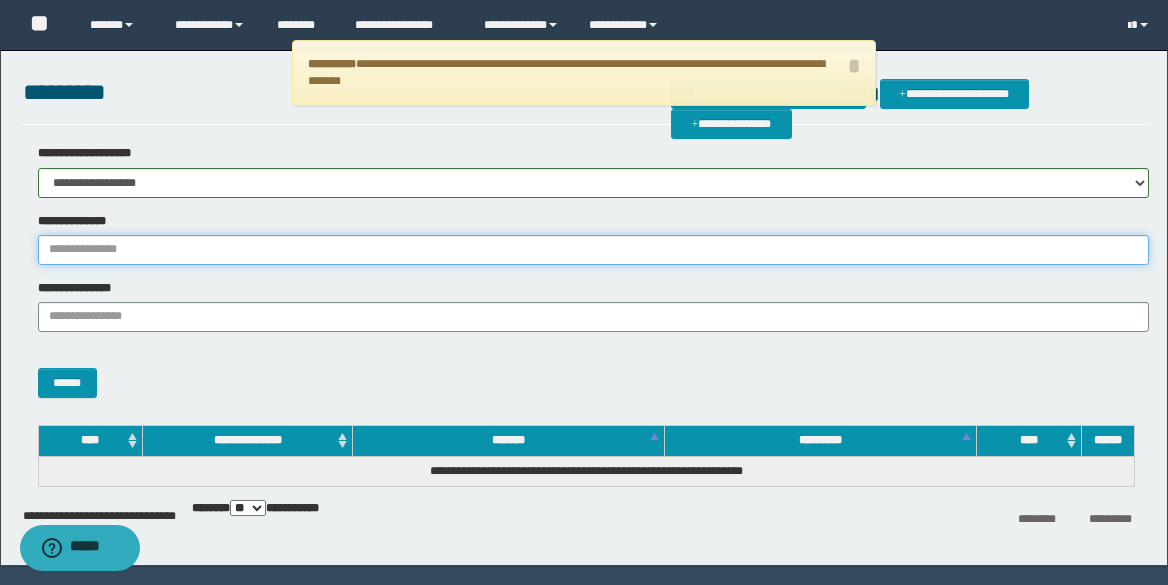 click on "**********" at bounding box center (593, 250) 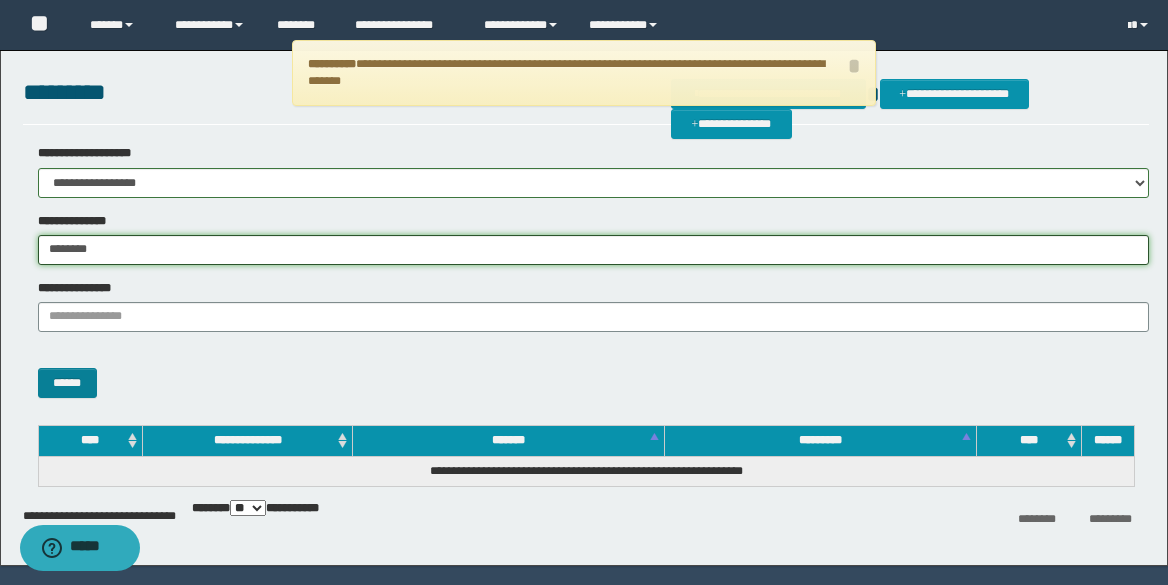 type on "********" 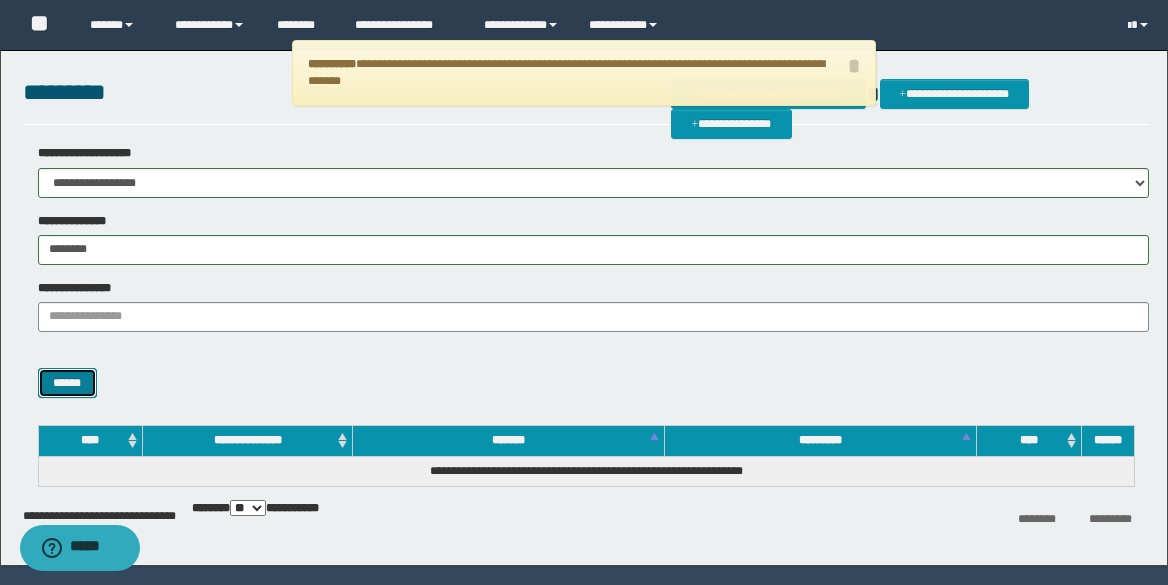 click on "******" at bounding box center [67, 383] 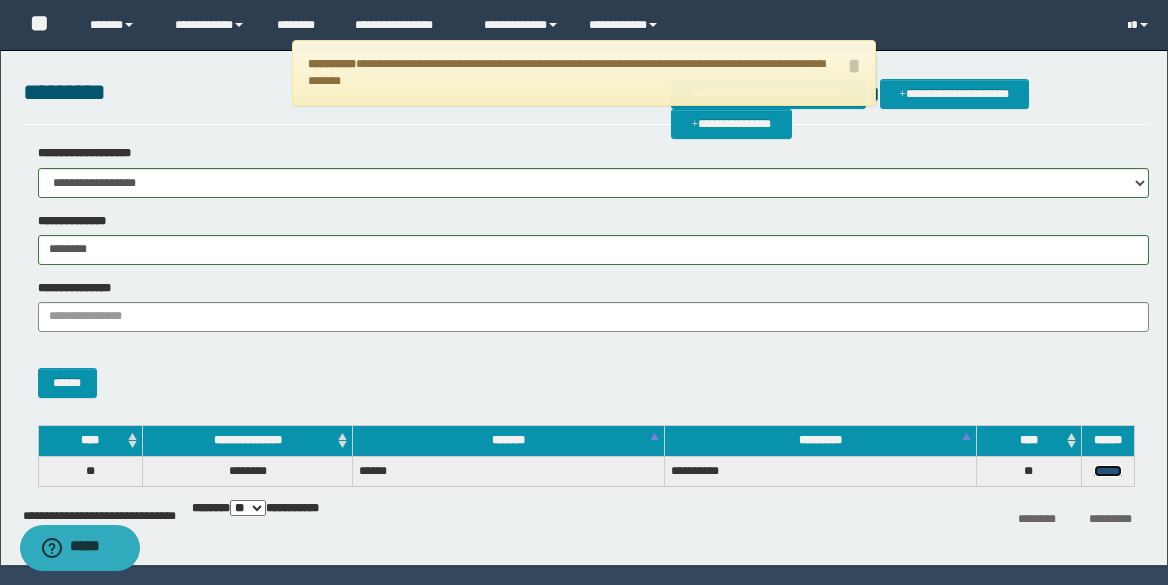 click on "******" at bounding box center [1108, 471] 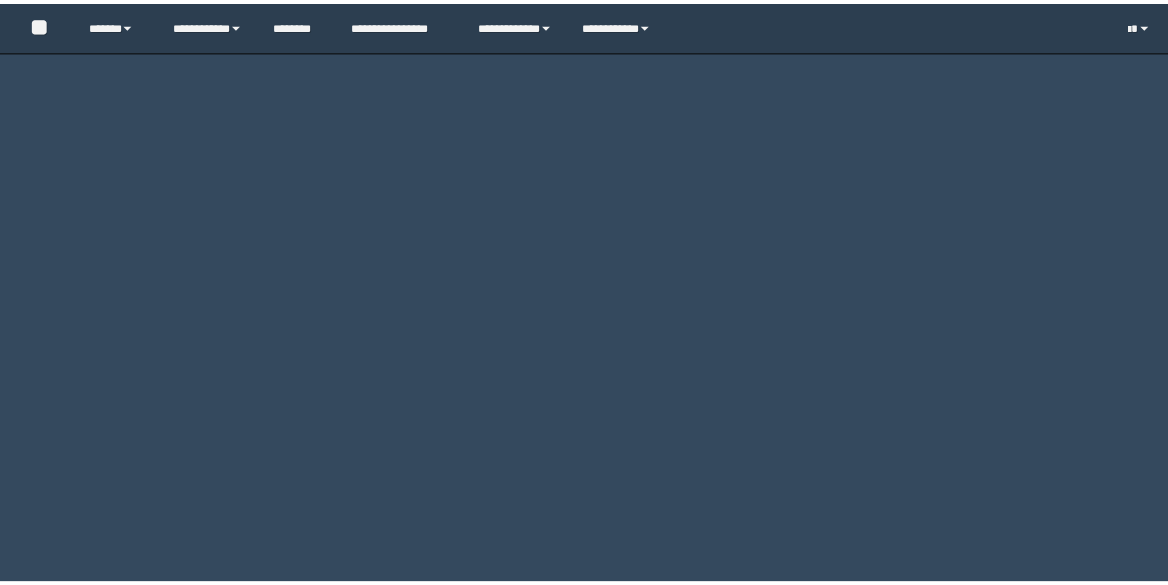 scroll, scrollTop: 0, scrollLeft: 0, axis: both 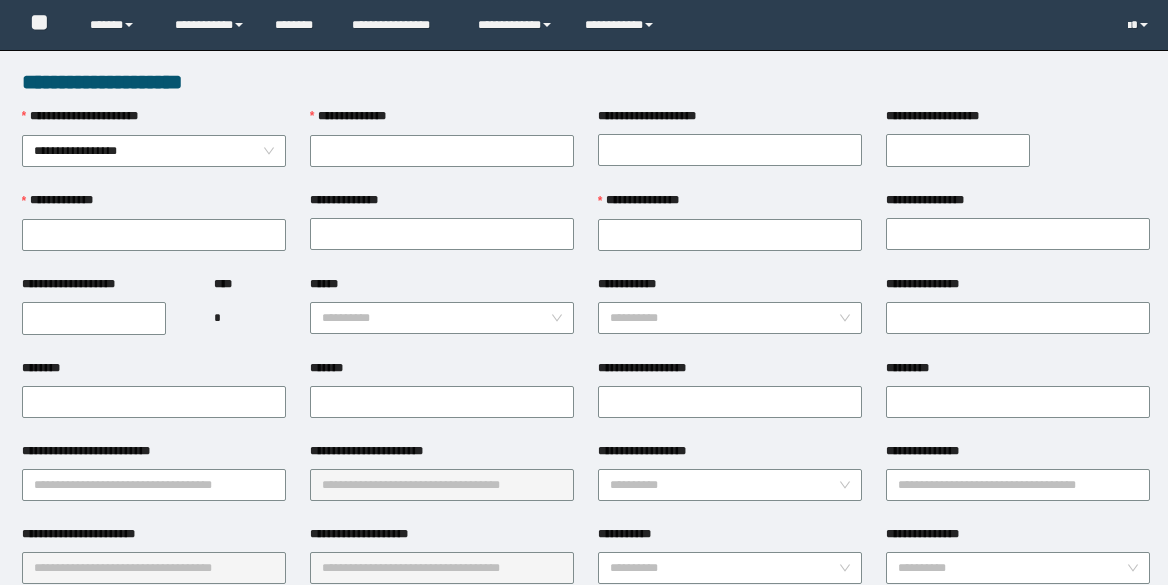 type on "********" 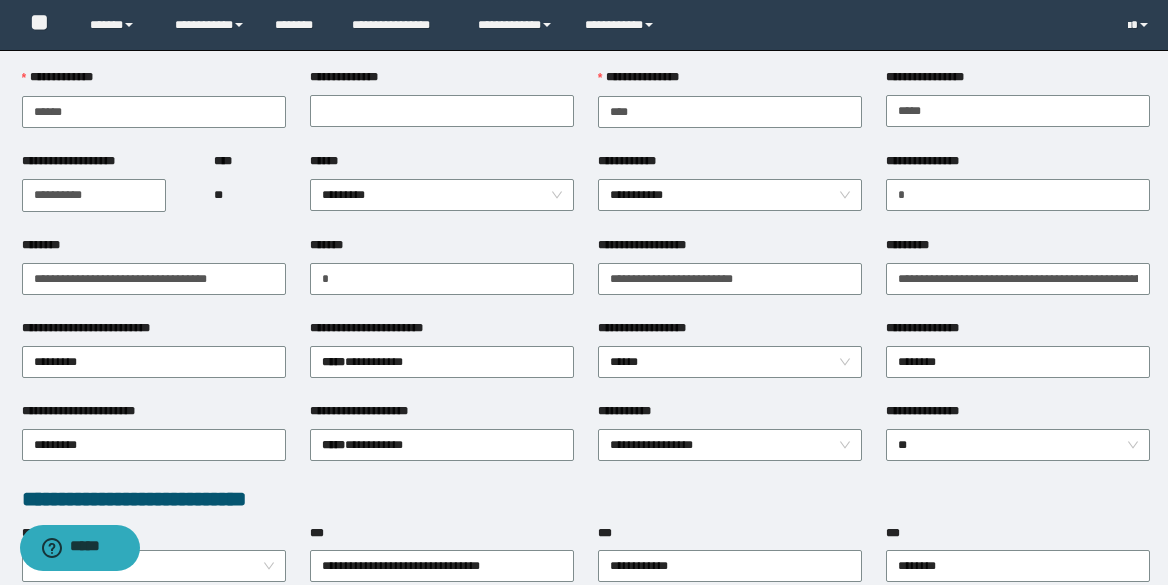 scroll, scrollTop: 300, scrollLeft: 0, axis: vertical 